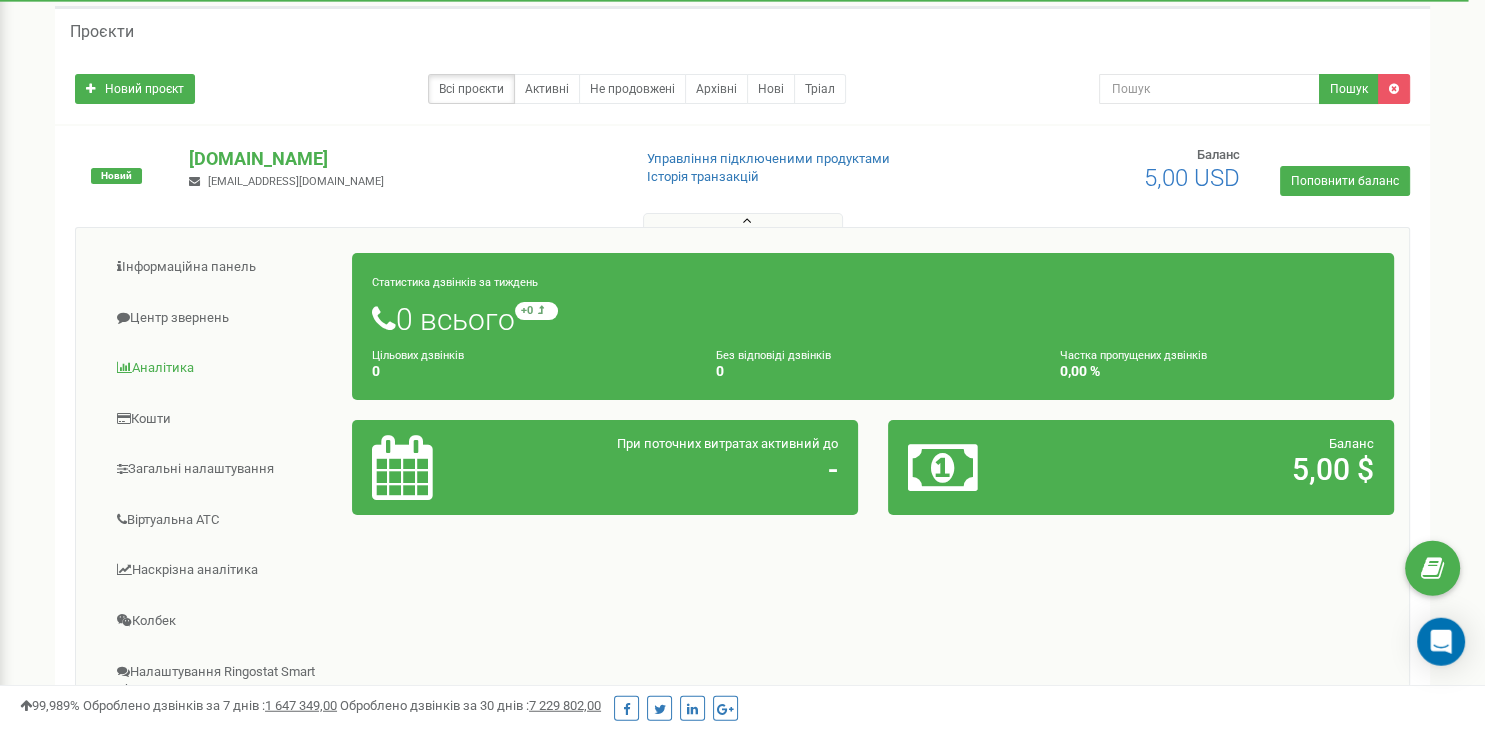 scroll, scrollTop: 105, scrollLeft: 0, axis: vertical 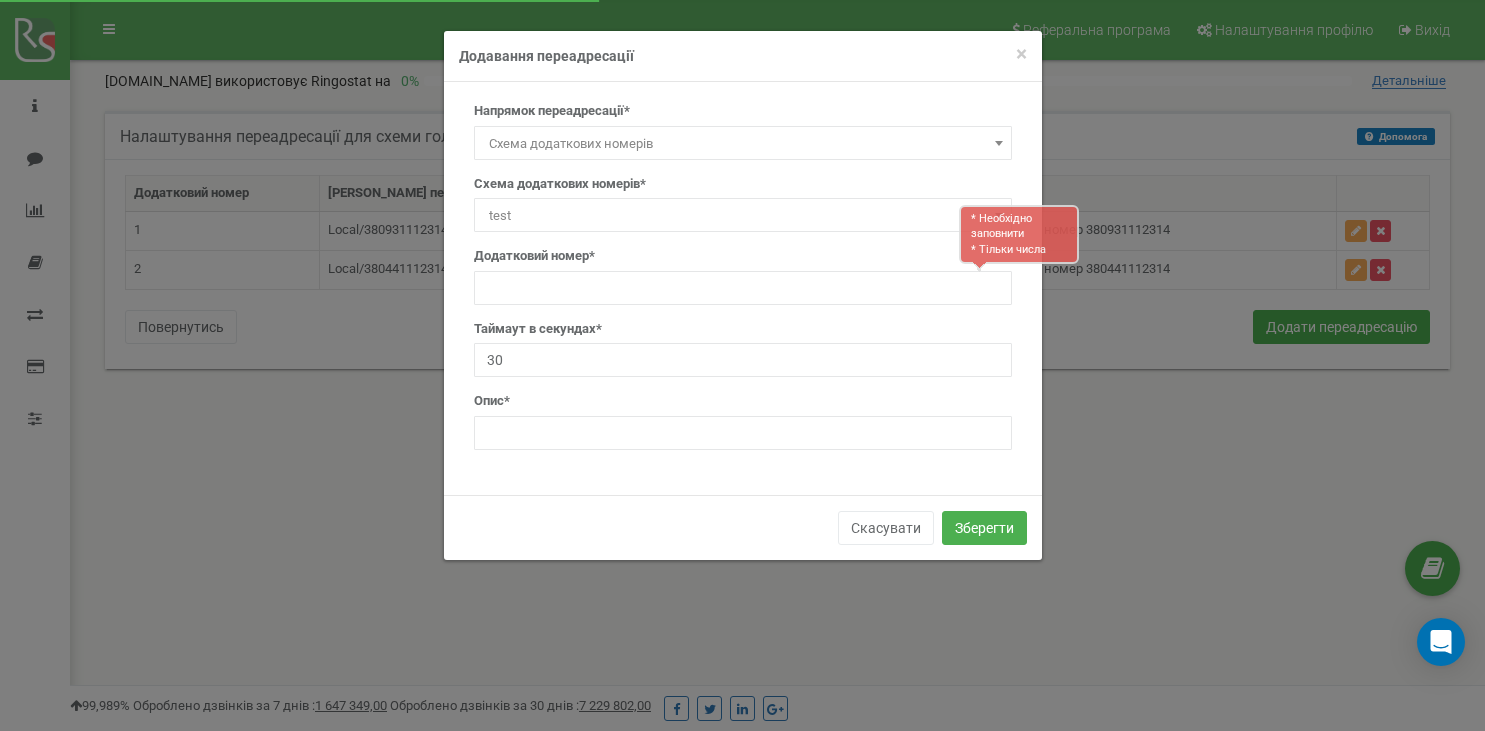 select on "AddNumberId" 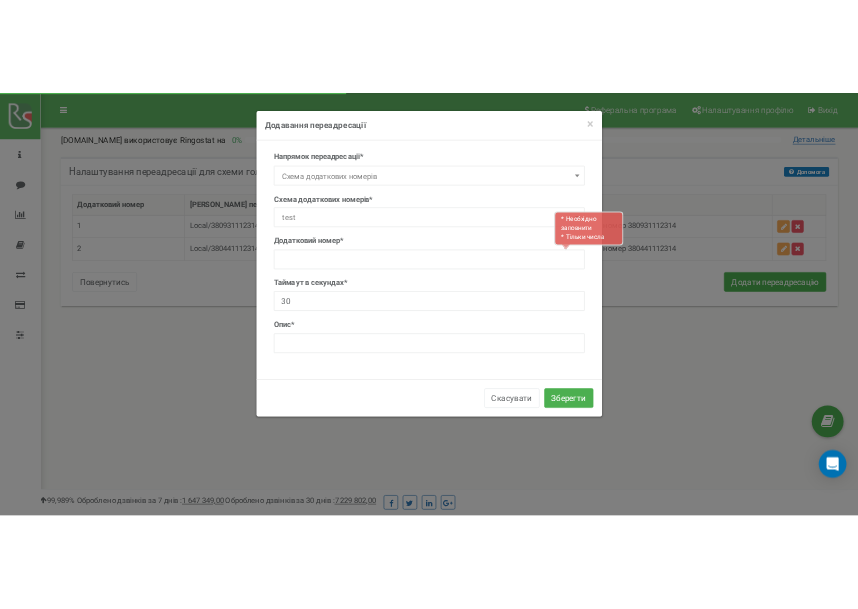 scroll, scrollTop: 0, scrollLeft: 0, axis: both 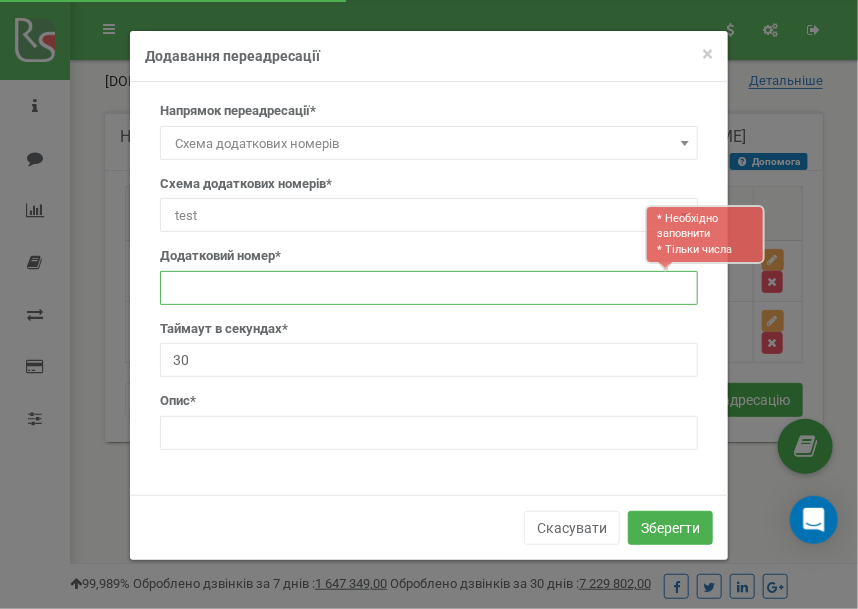click at bounding box center (429, 288) 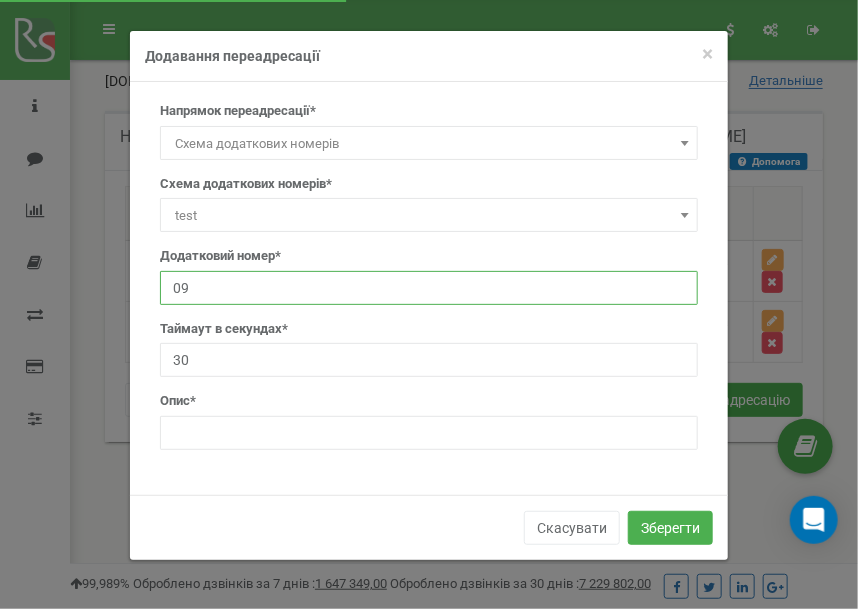 type on "0" 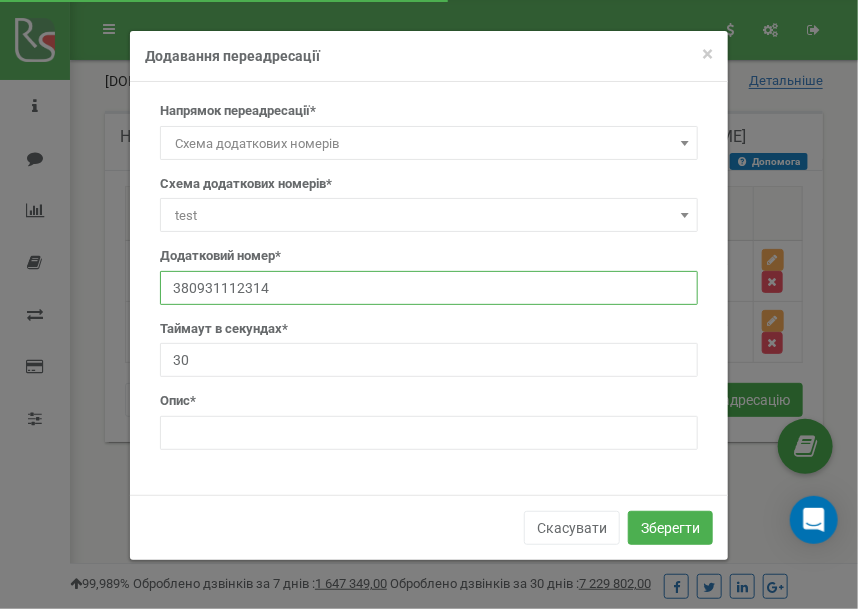 type on "380931112314" 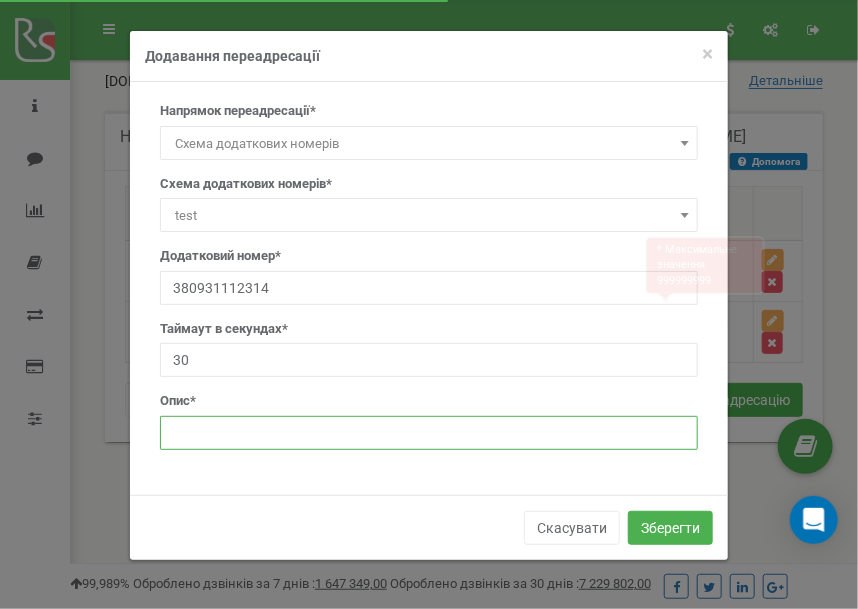 click at bounding box center [429, 433] 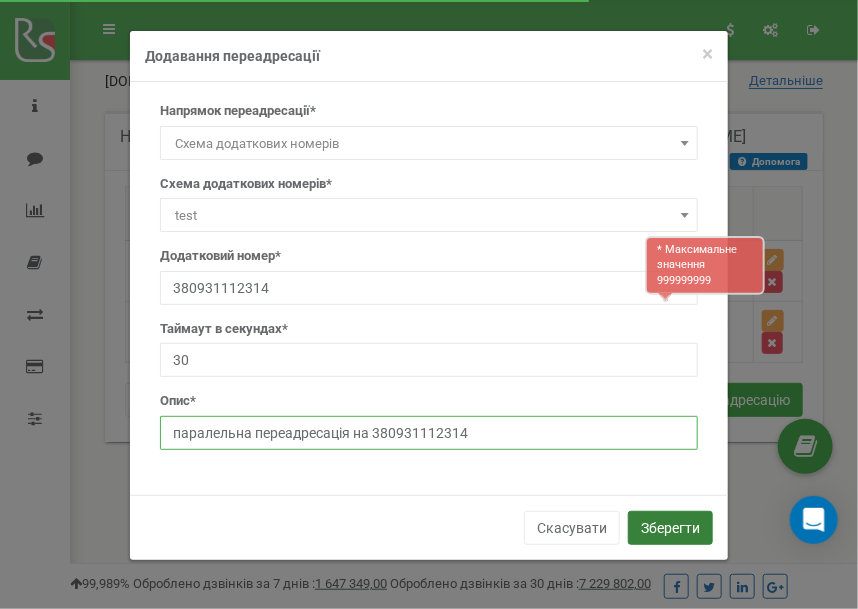 type on "паралельна переадресація на 380931112314" 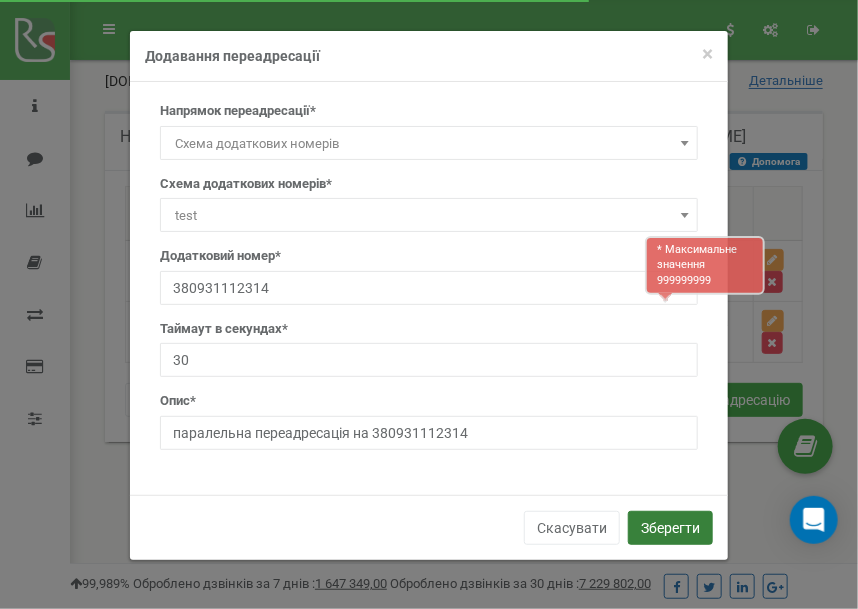 click on "Зберегти" at bounding box center [670, 528] 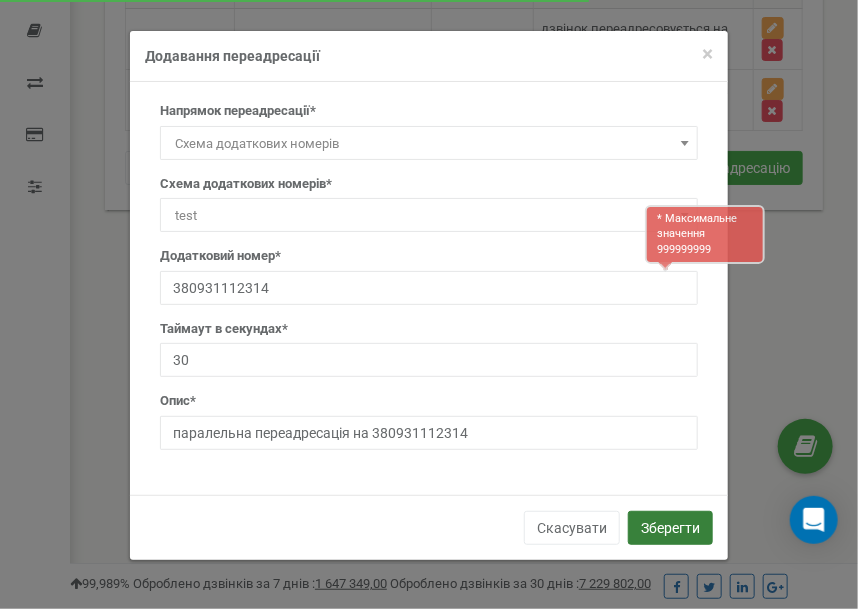 scroll, scrollTop: 235, scrollLeft: 0, axis: vertical 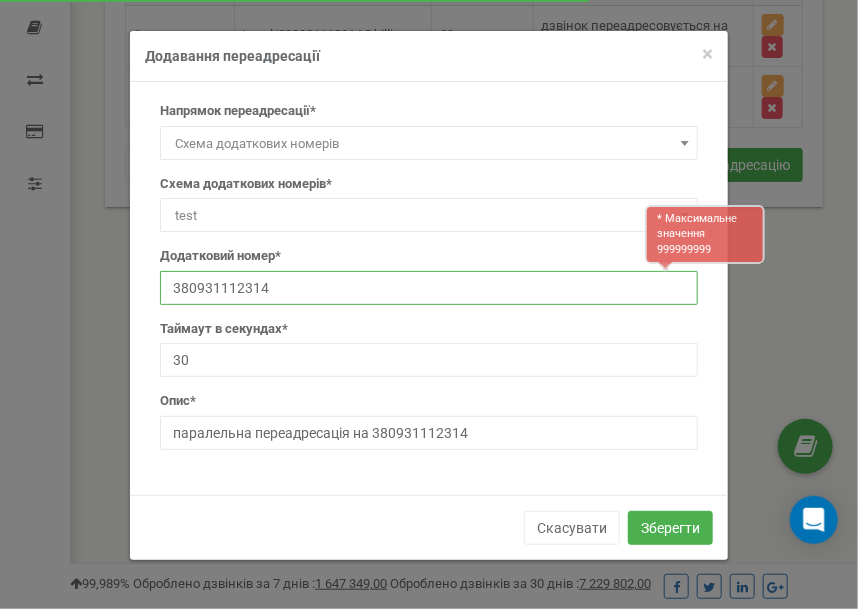 click on "380931112314" at bounding box center [429, 288] 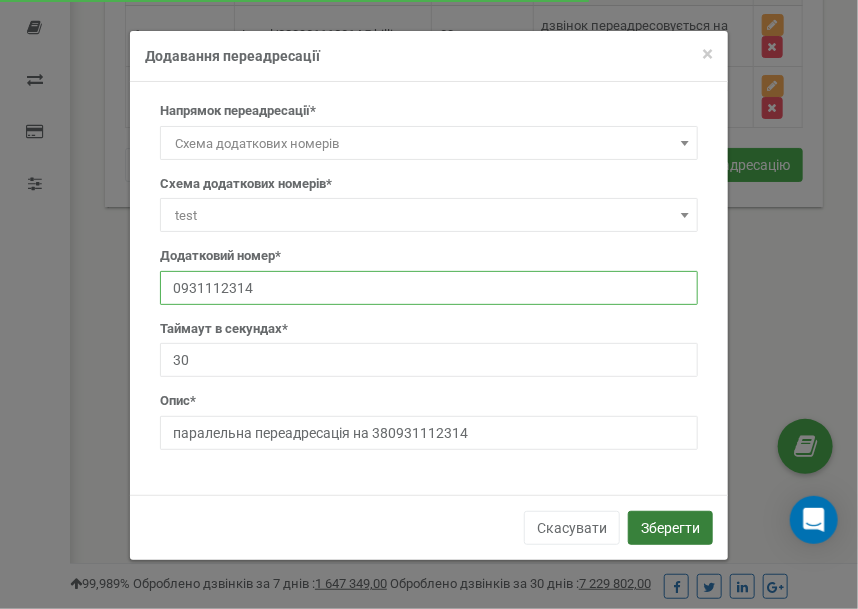 type on "0931112314" 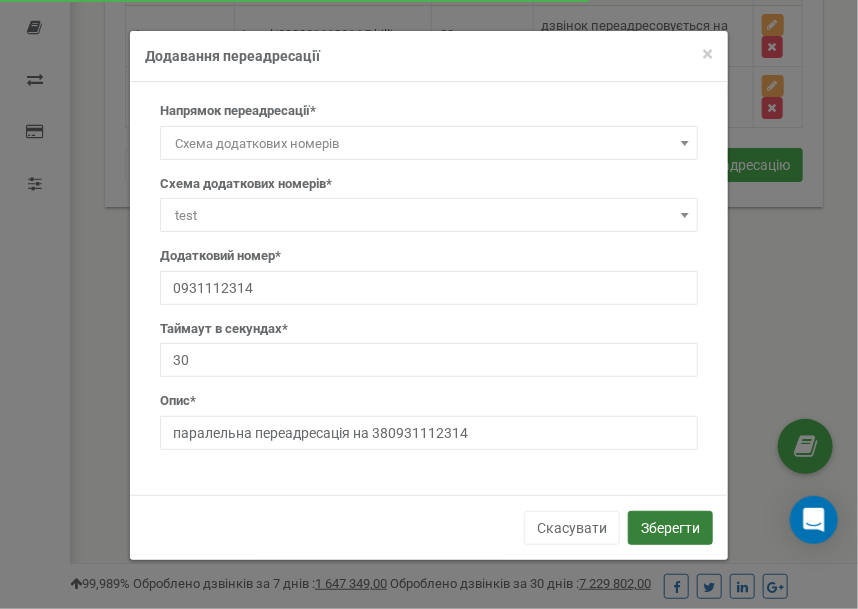 click on "Зберегти" at bounding box center [670, 528] 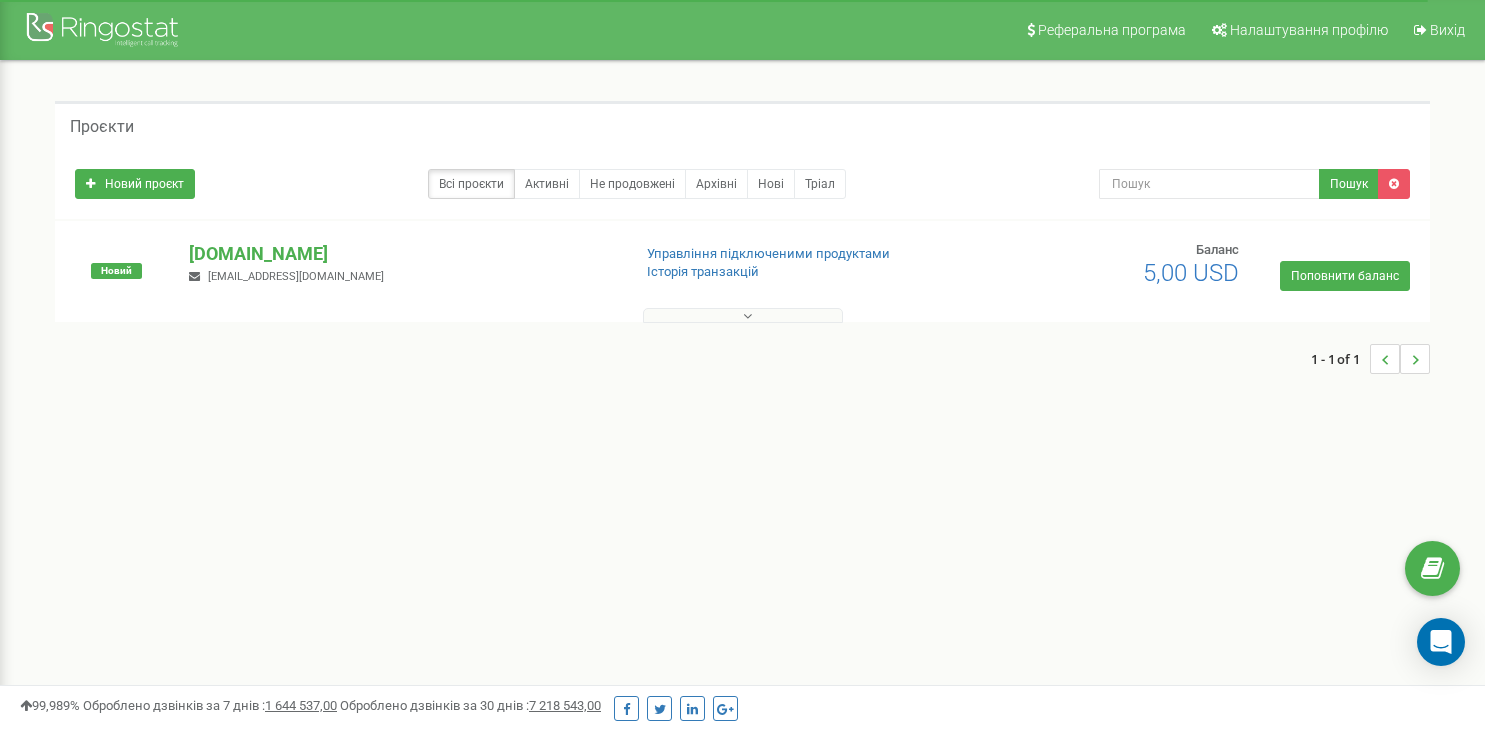 scroll, scrollTop: 0, scrollLeft: 0, axis: both 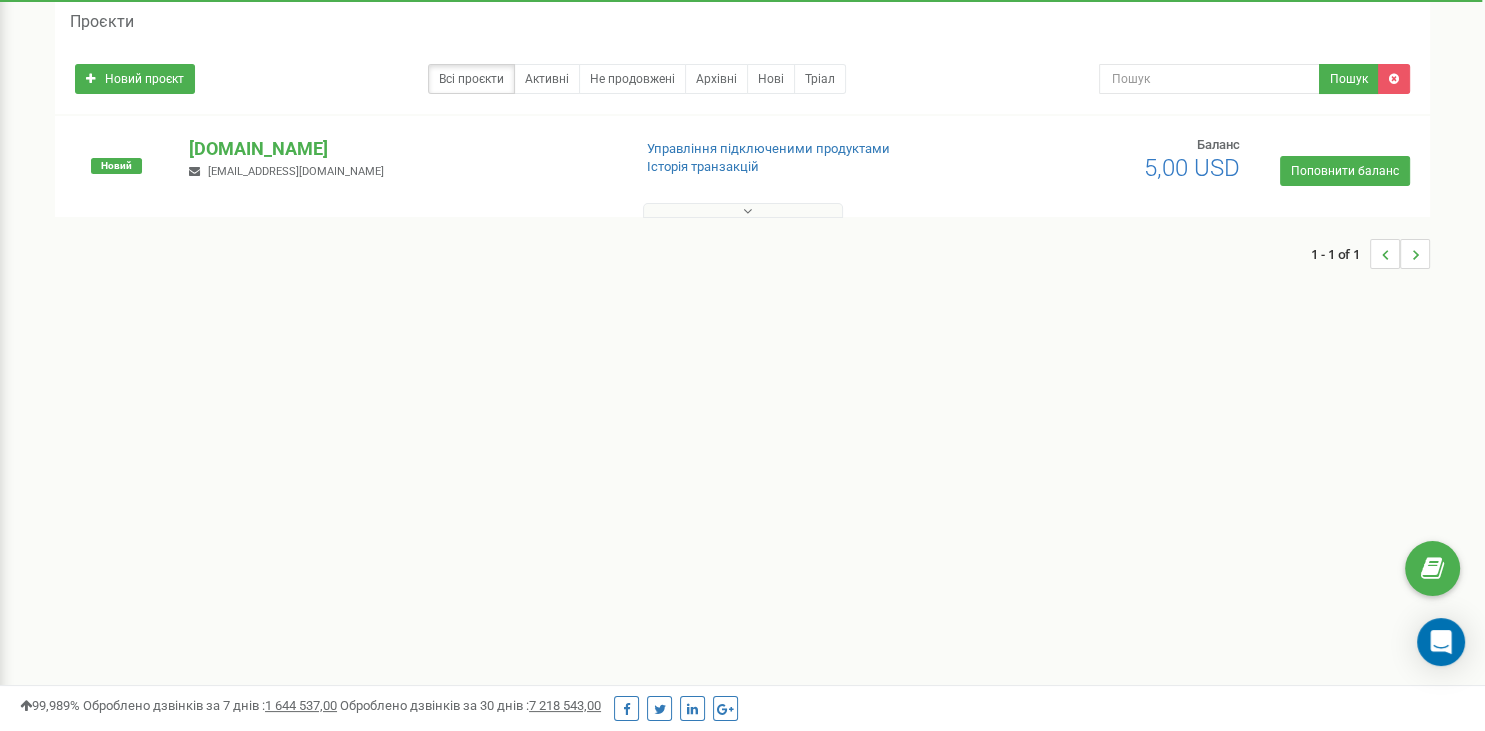 click at bounding box center [743, 210] 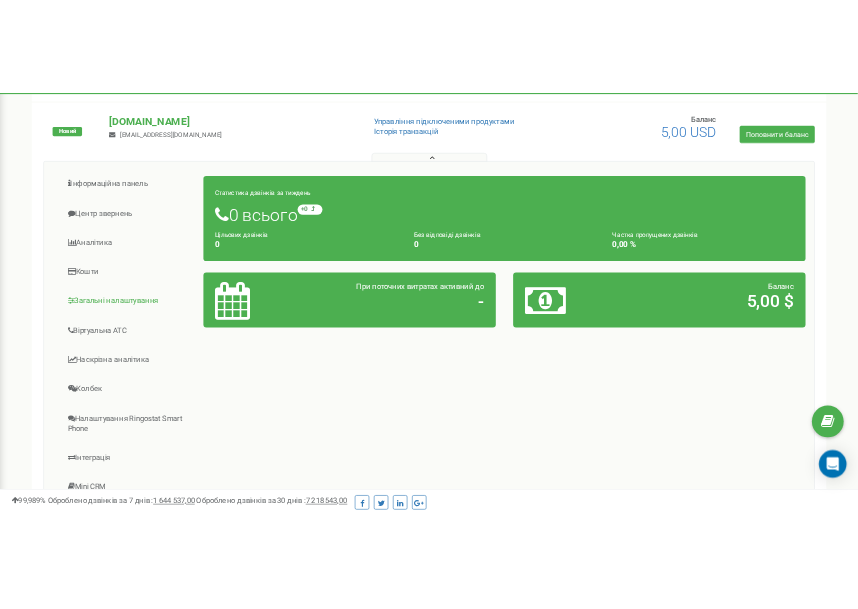 scroll, scrollTop: 211, scrollLeft: 0, axis: vertical 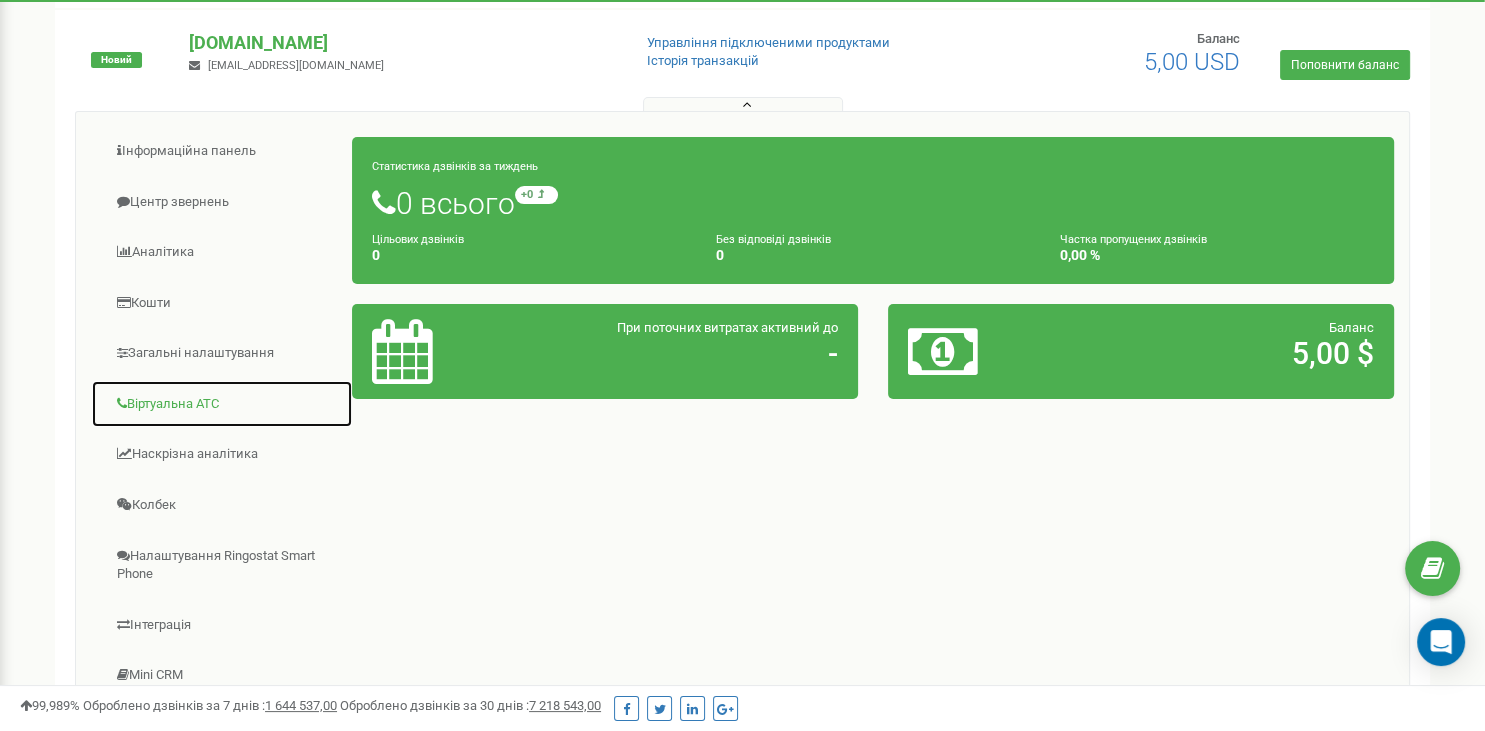 click on "Віртуальна АТС" at bounding box center (222, 404) 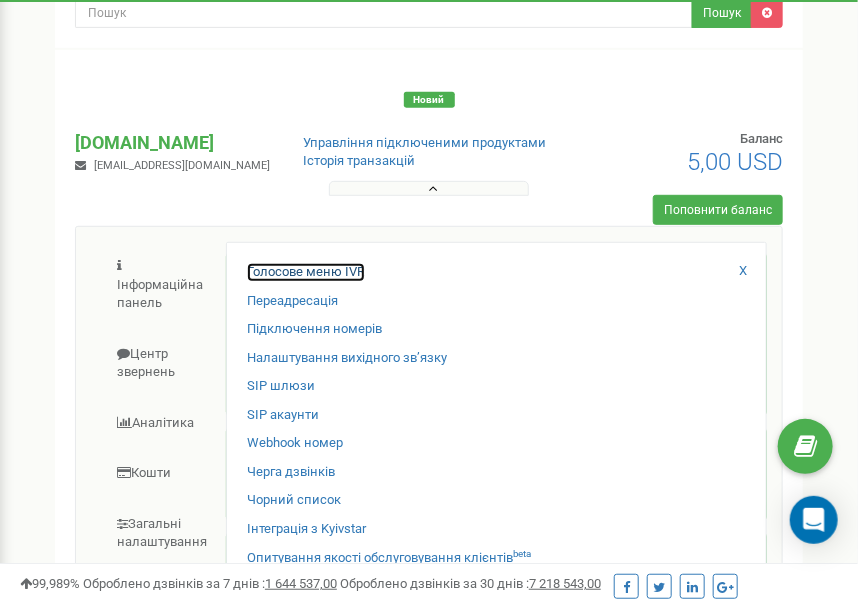 click on "Голосове меню IVR" at bounding box center (306, 272) 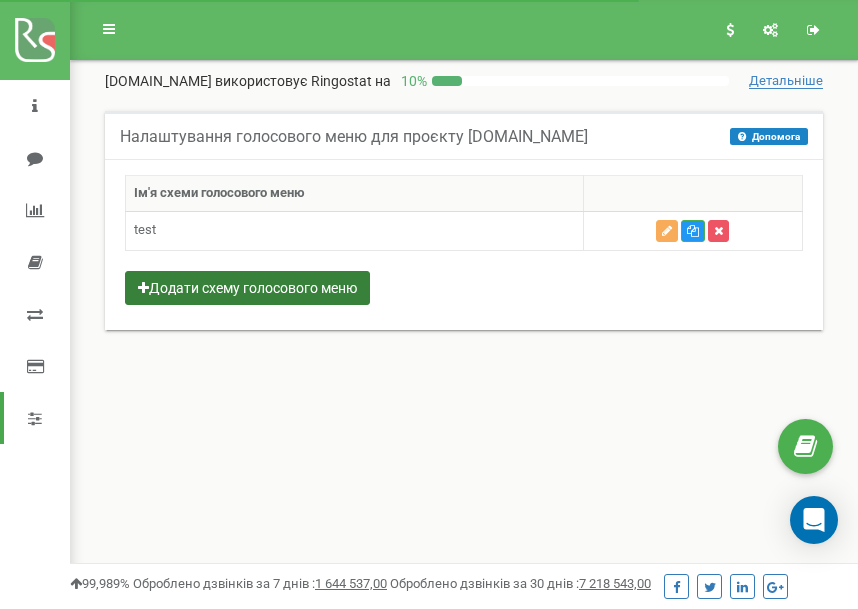 scroll, scrollTop: 0, scrollLeft: 0, axis: both 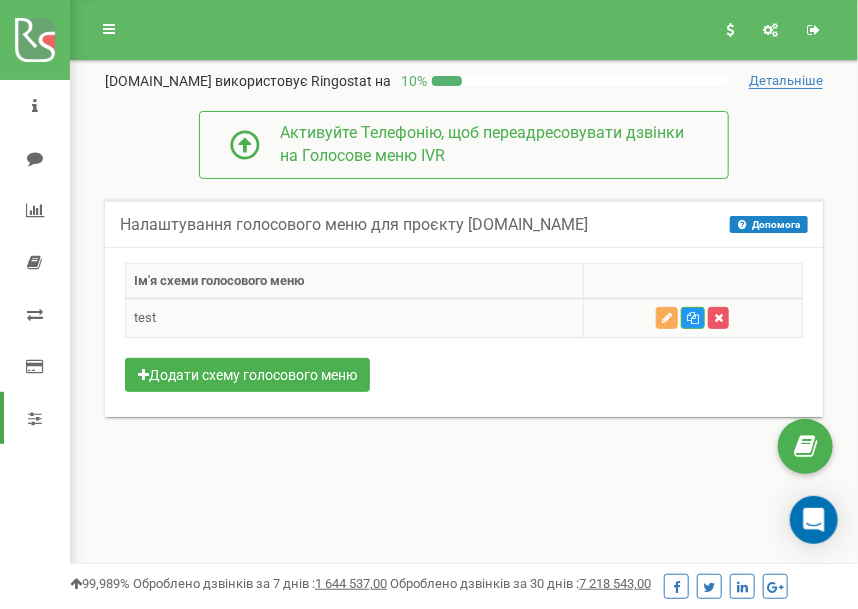 click on "test" at bounding box center [355, 318] 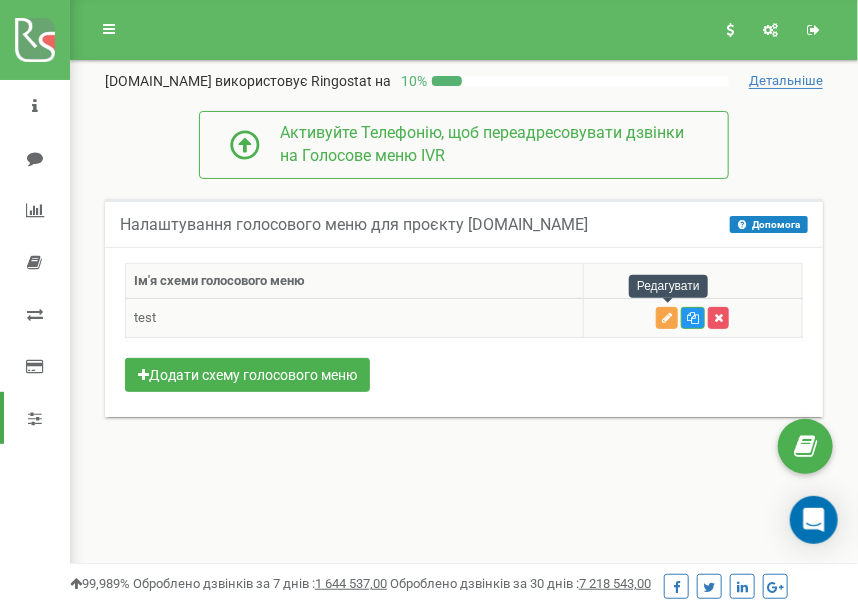 click at bounding box center (667, 318) 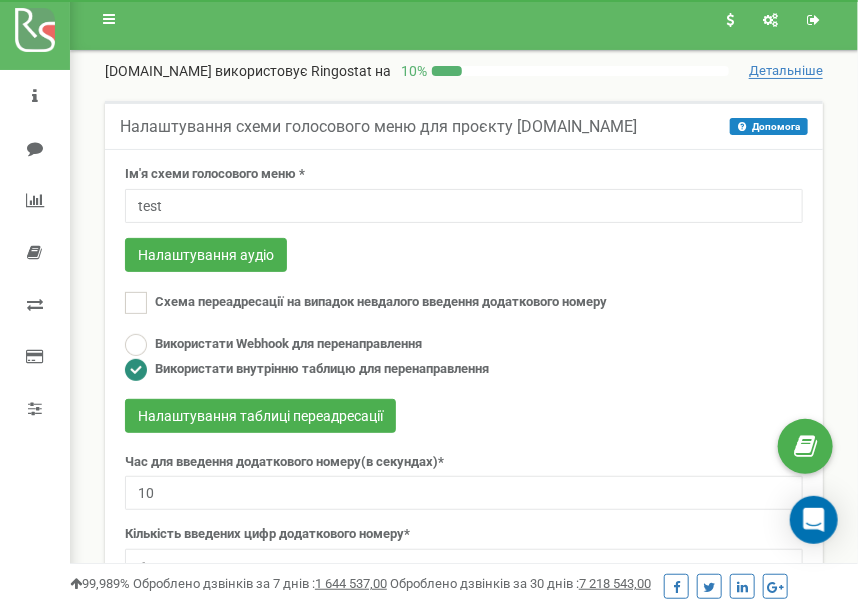 scroll, scrollTop: 0, scrollLeft: 0, axis: both 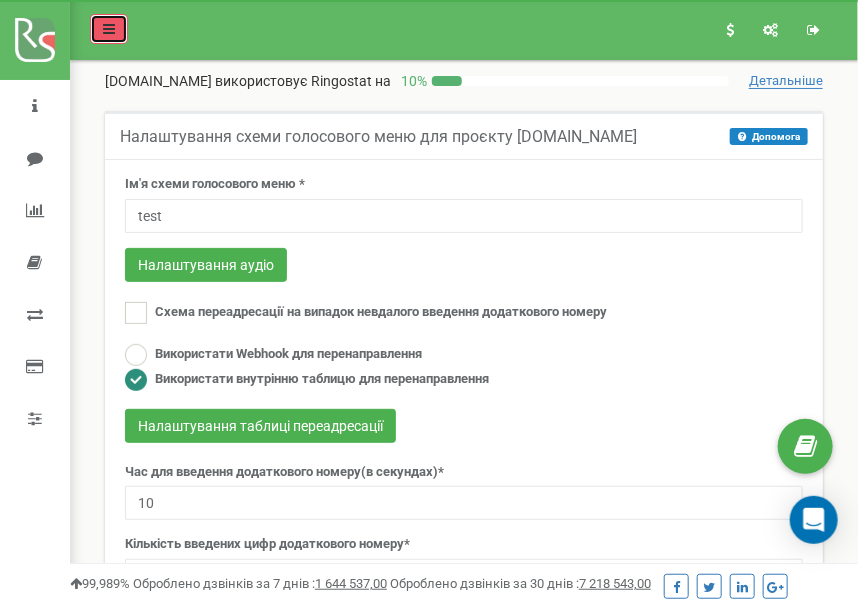 click at bounding box center [109, 29] 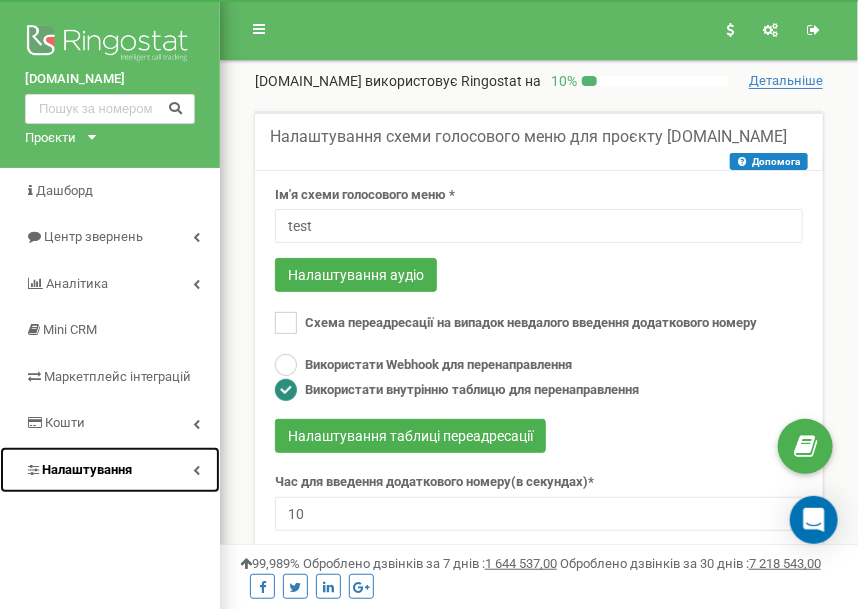 click on "Налаштування" at bounding box center [110, 470] 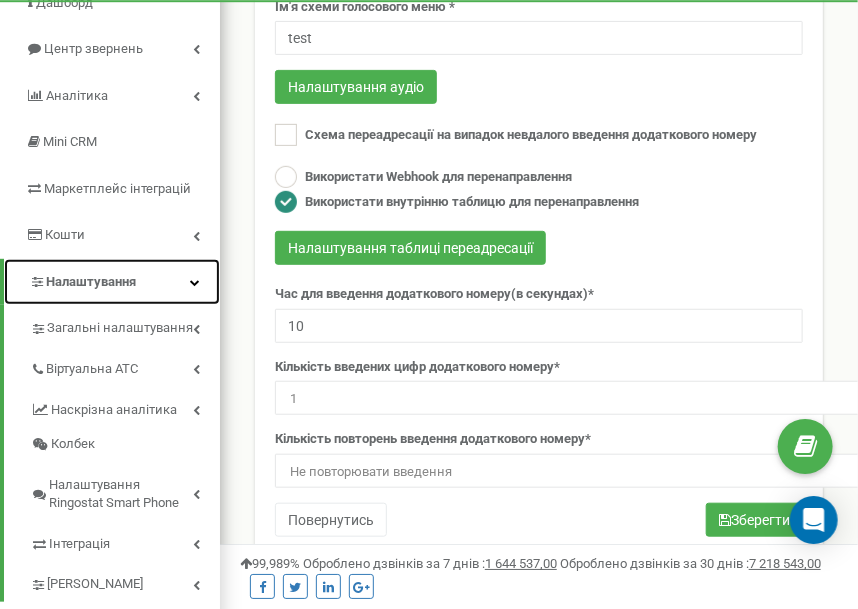scroll, scrollTop: 211, scrollLeft: 0, axis: vertical 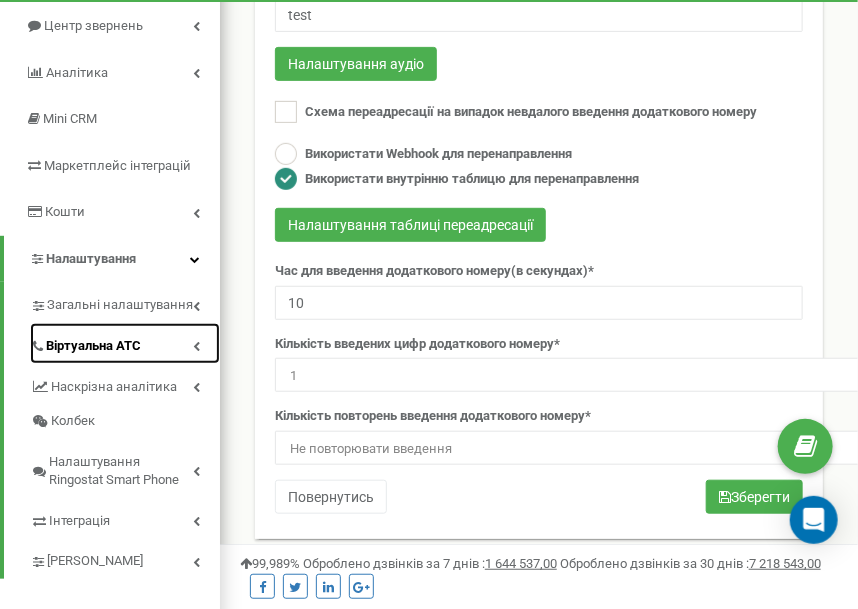 click on "Віртуальна АТС" at bounding box center (93, 346) 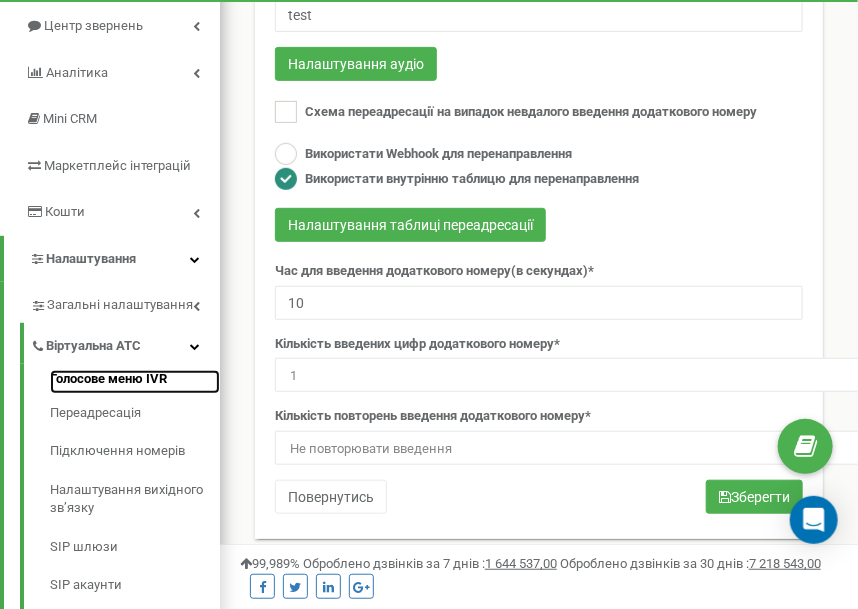 click on "Голосове меню IVR" at bounding box center [135, 382] 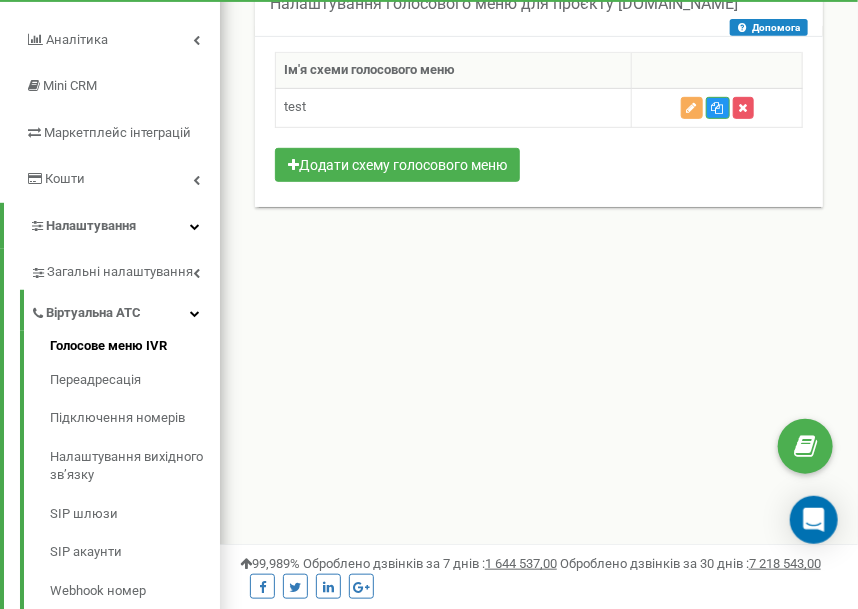 scroll, scrollTop: 278, scrollLeft: 0, axis: vertical 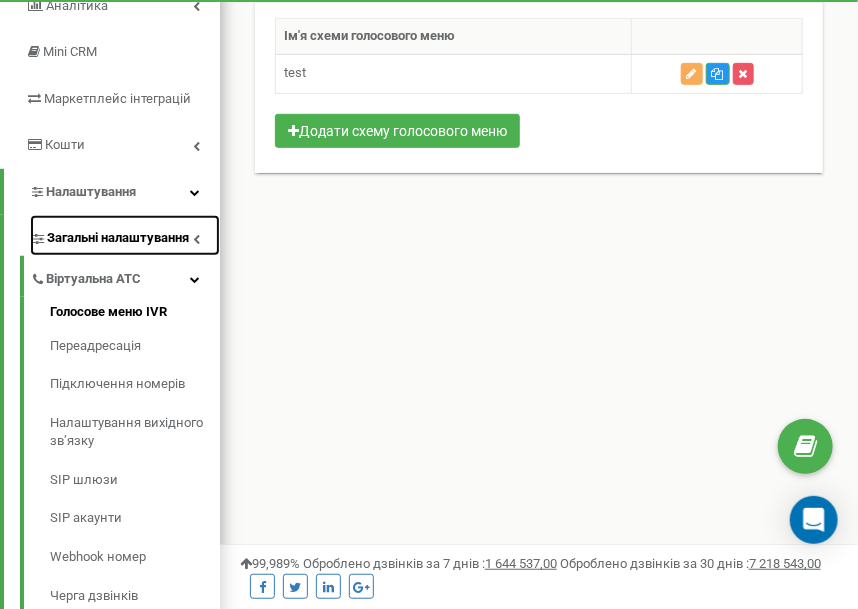 click on "Загальні налаштування" at bounding box center [118, 238] 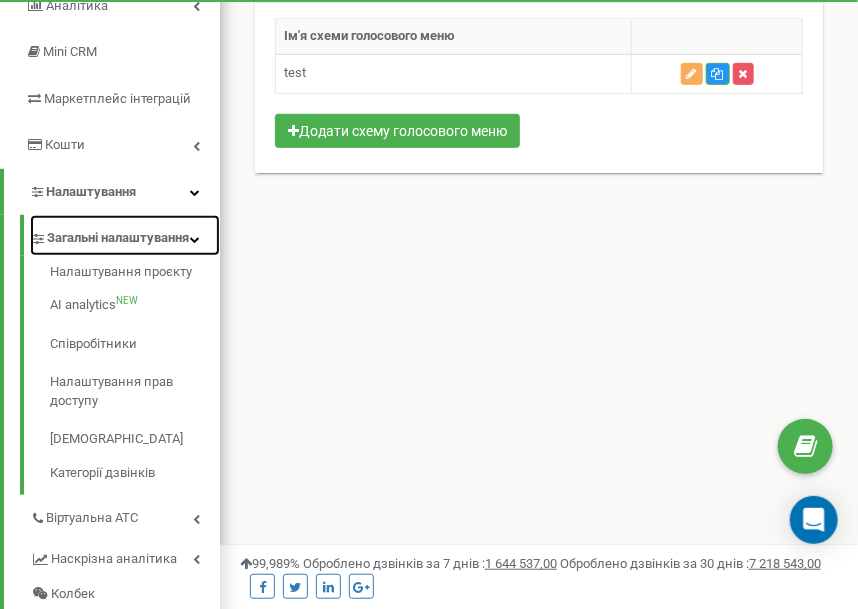 click on "Загальні налаштування" at bounding box center (118, 238) 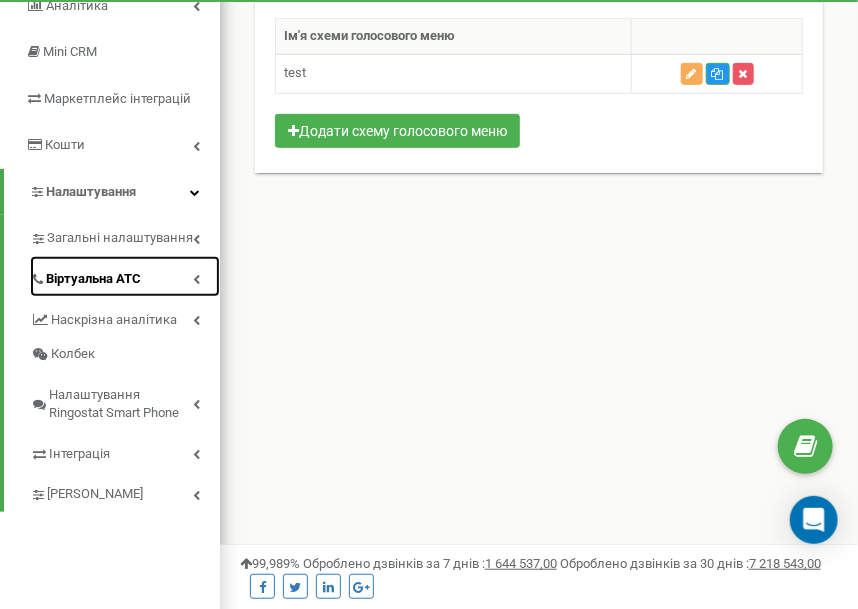 click on "Віртуальна АТС" at bounding box center (125, 276) 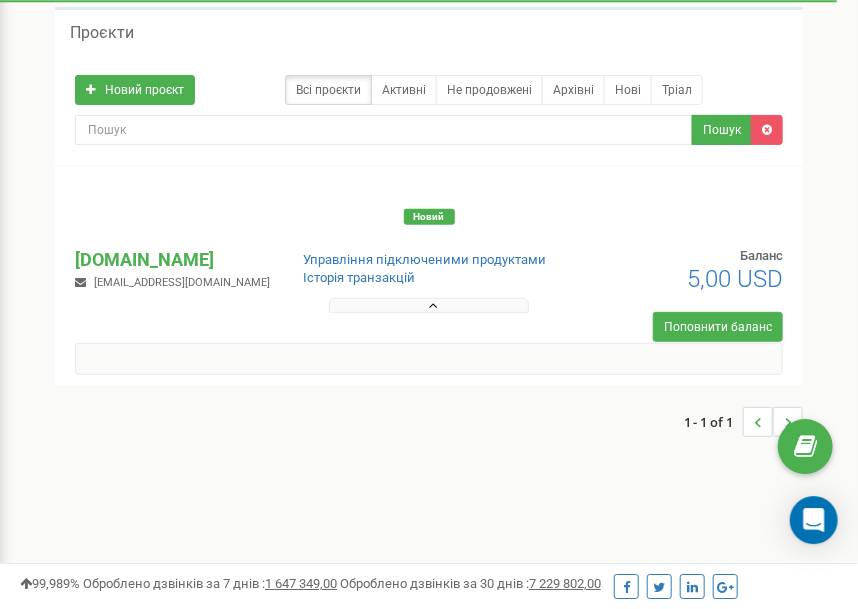scroll, scrollTop: 105, scrollLeft: 0, axis: vertical 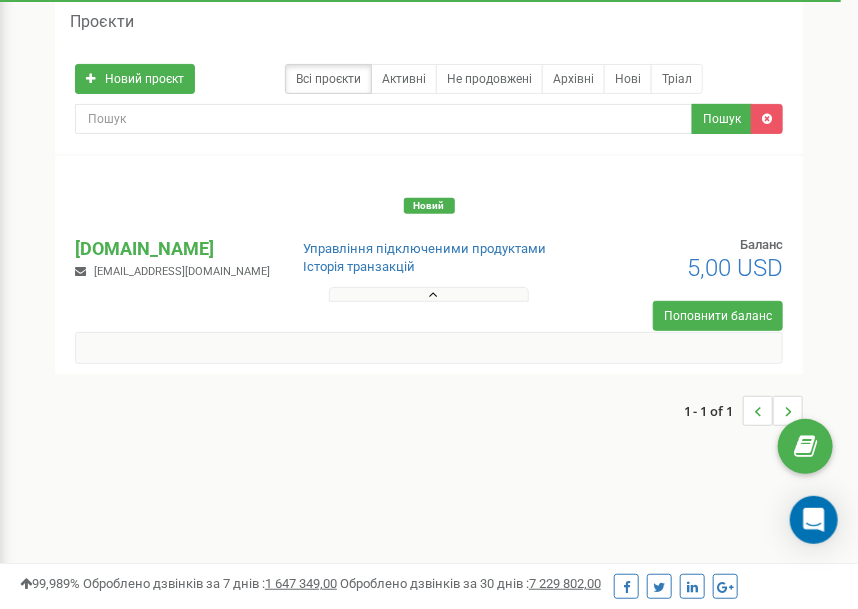 click at bounding box center [429, 290] 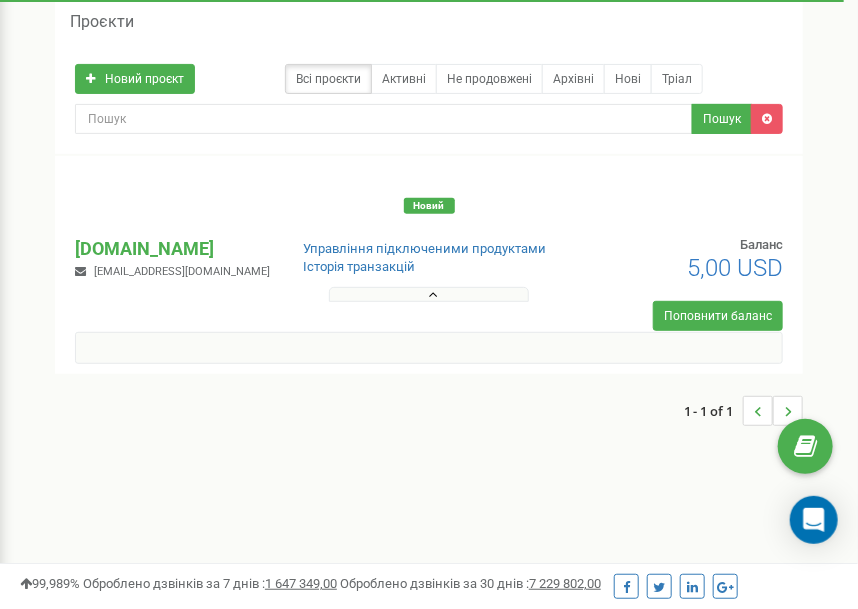 click at bounding box center [429, 290] 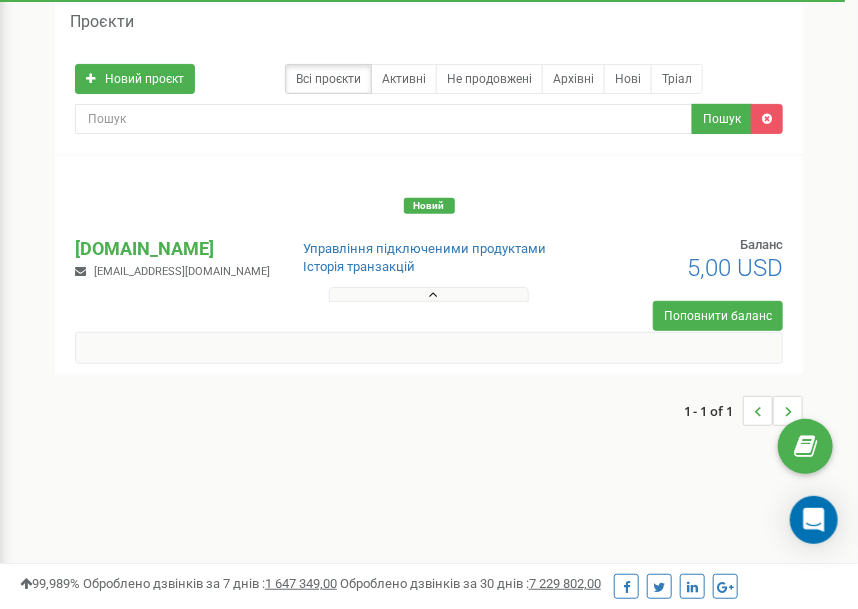 click at bounding box center (429, 294) 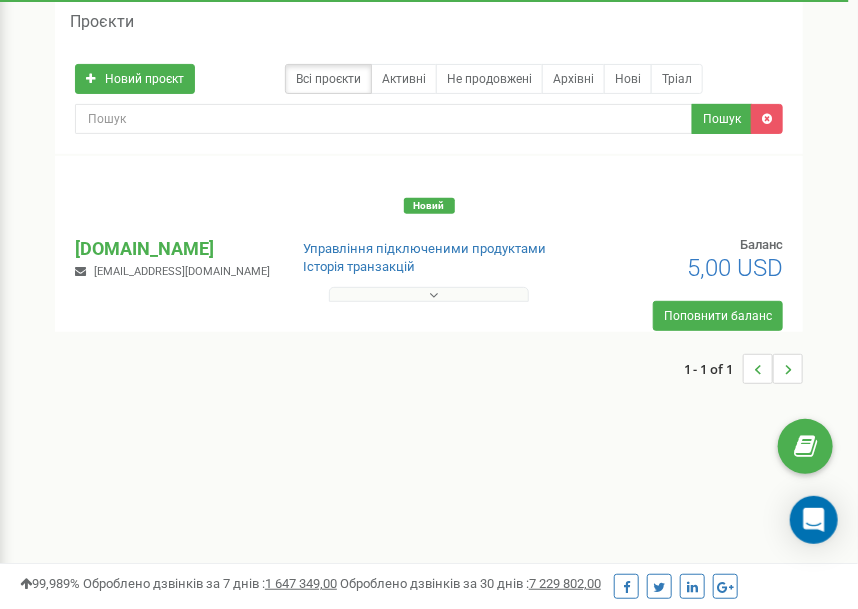 click at bounding box center (429, 294) 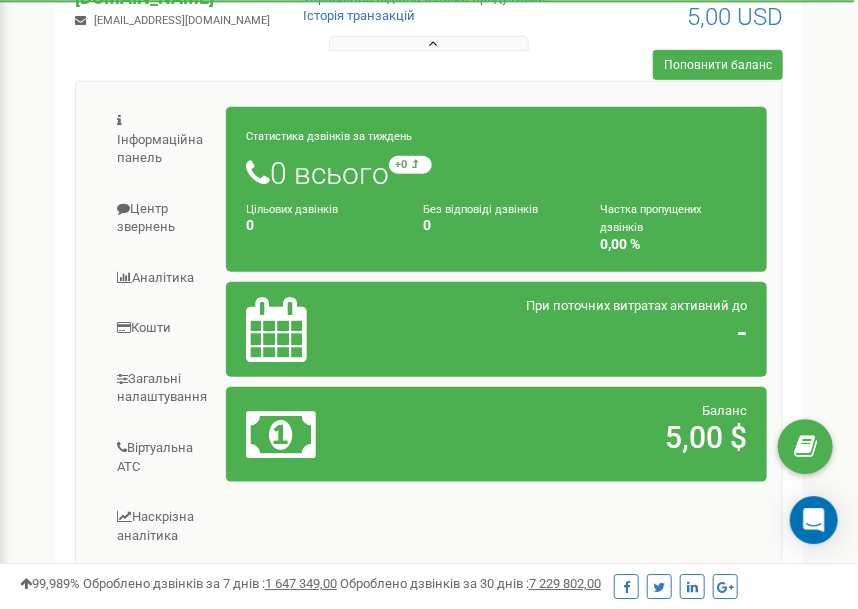 scroll, scrollTop: 422, scrollLeft: 0, axis: vertical 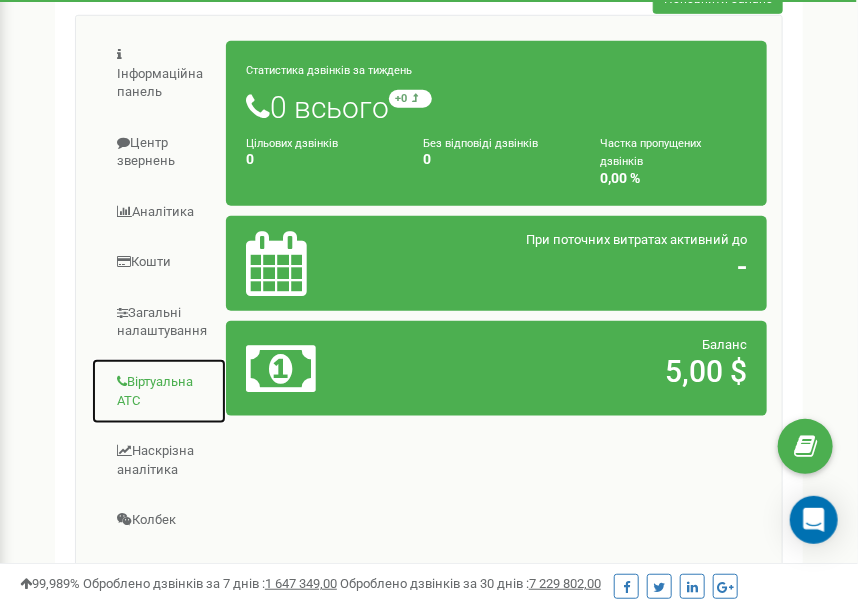 click on "Віртуальна АТС" at bounding box center (159, 391) 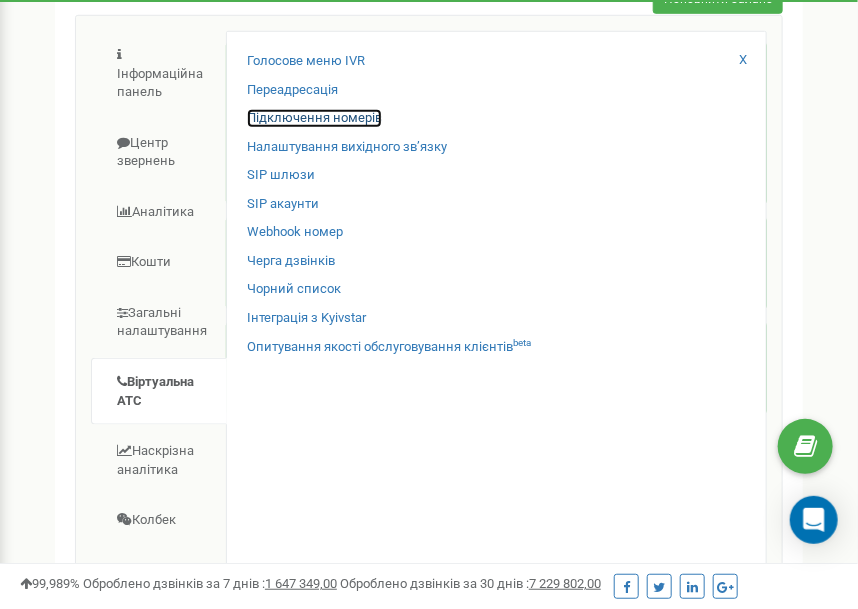 click on "Підключення номерів" at bounding box center [314, 118] 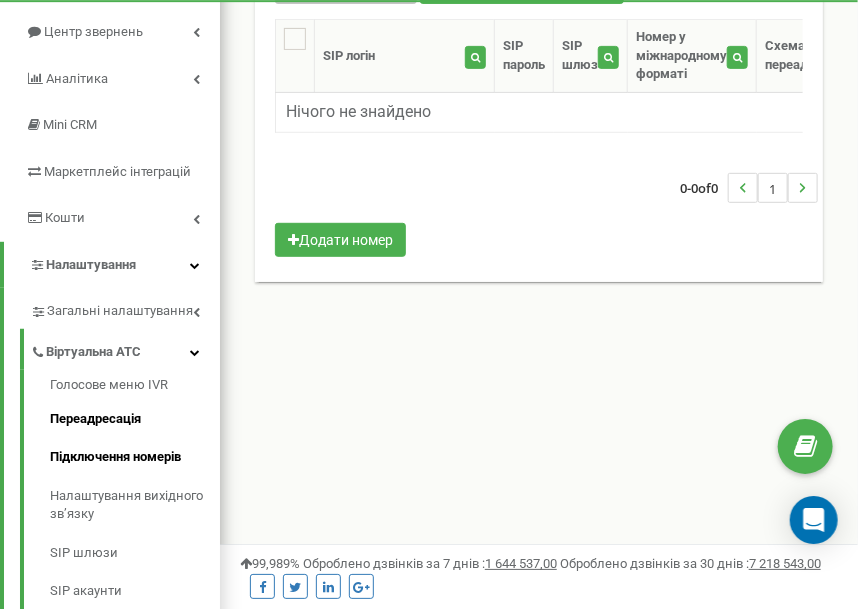 scroll, scrollTop: 211, scrollLeft: 0, axis: vertical 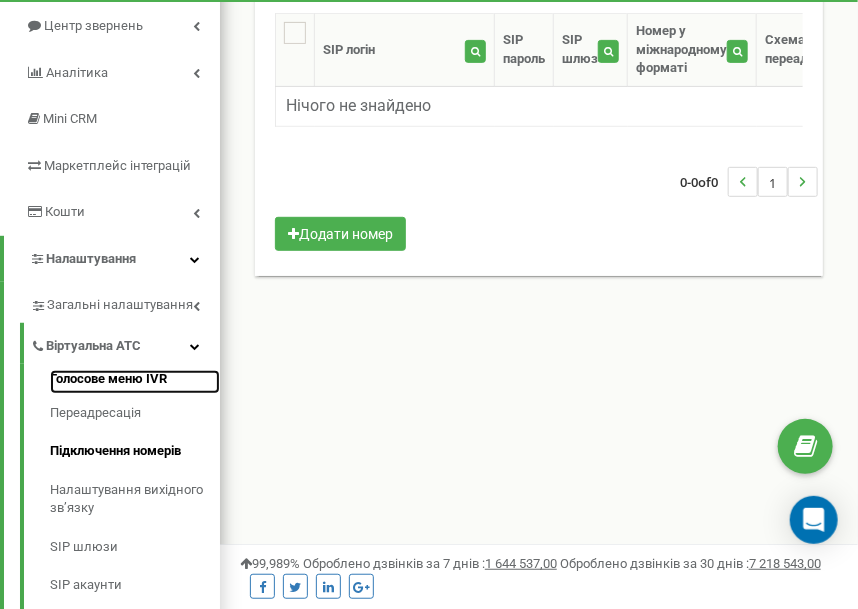 click on "Голосове меню IVR" at bounding box center (135, 382) 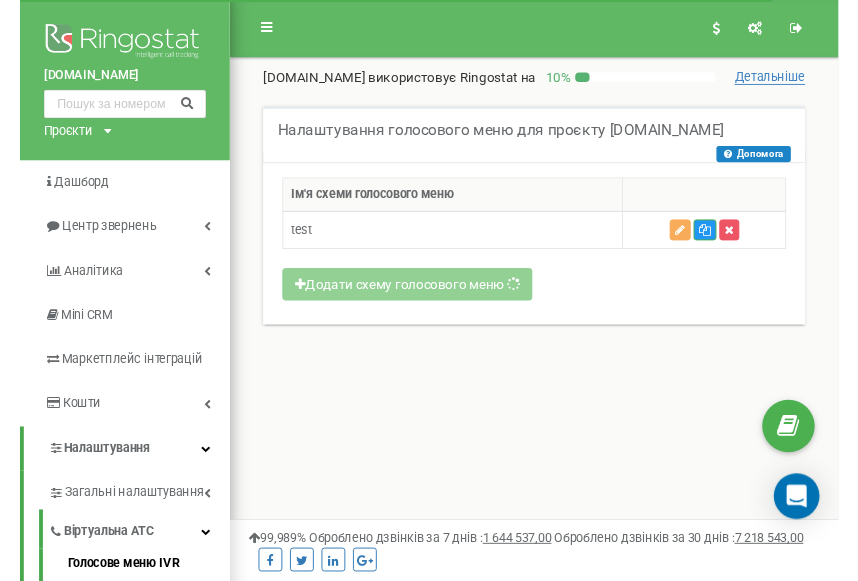 scroll, scrollTop: 0, scrollLeft: 0, axis: both 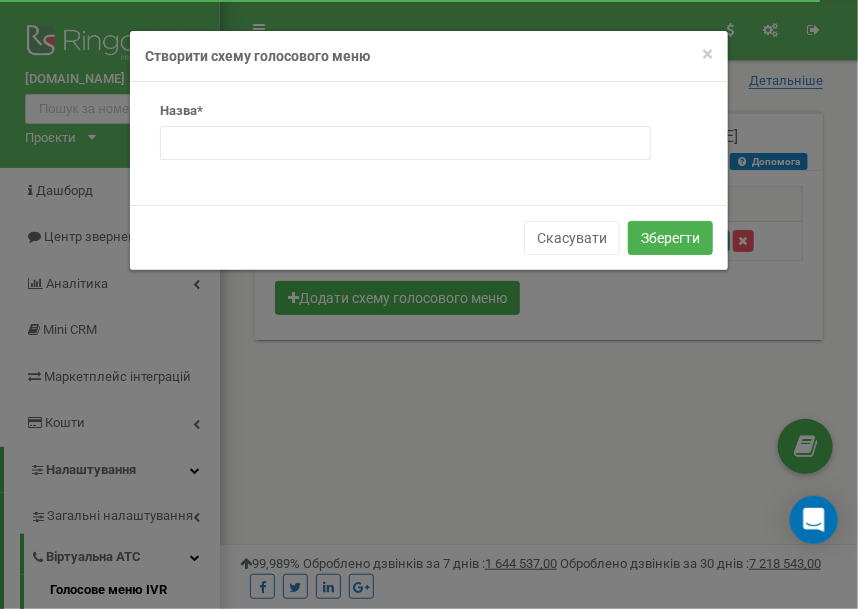 click on "Назва*" at bounding box center (405, 138) 